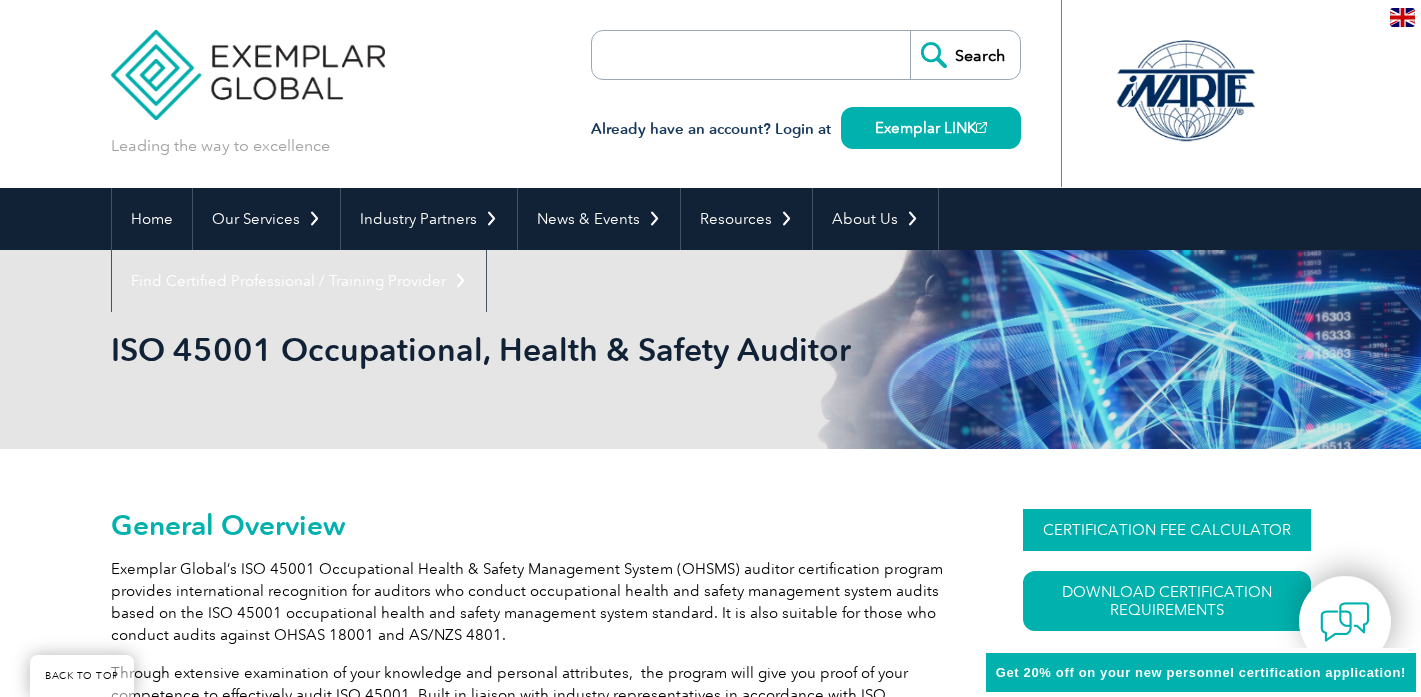 scroll, scrollTop: 441, scrollLeft: 0, axis: vertical 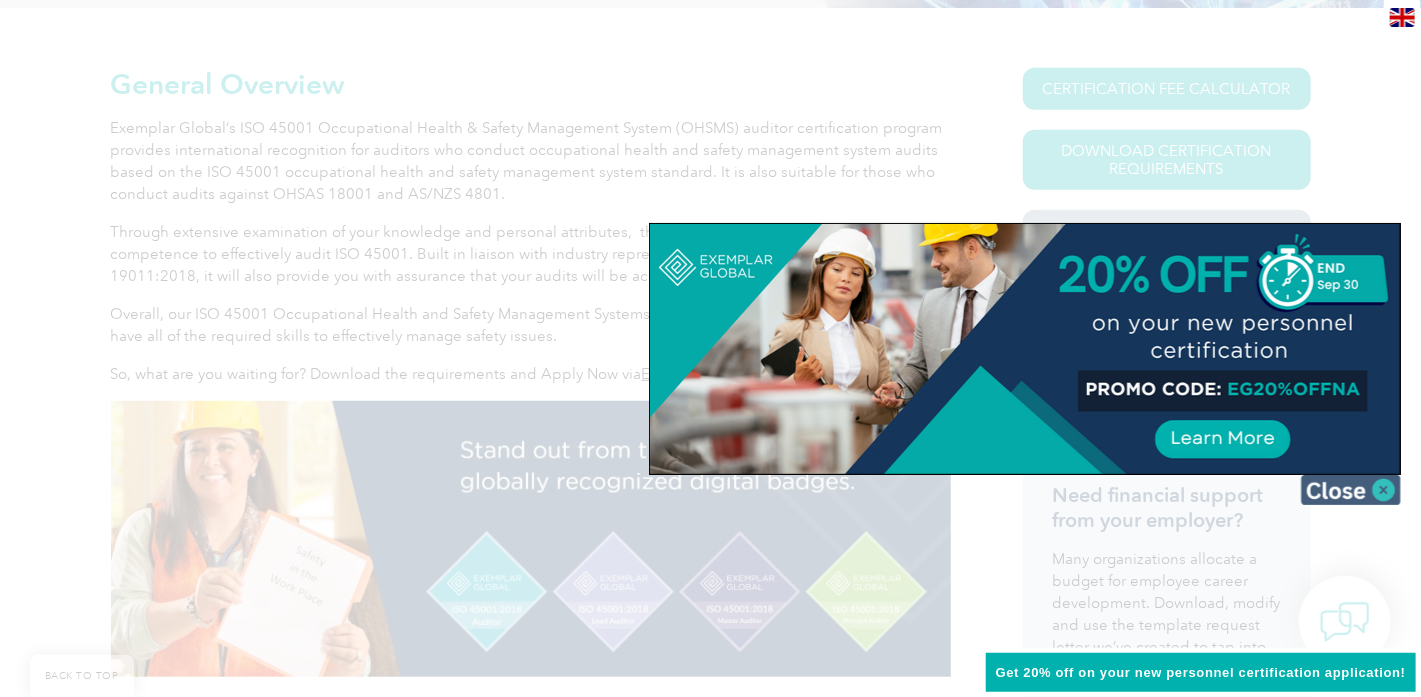 click at bounding box center (1351, 490) 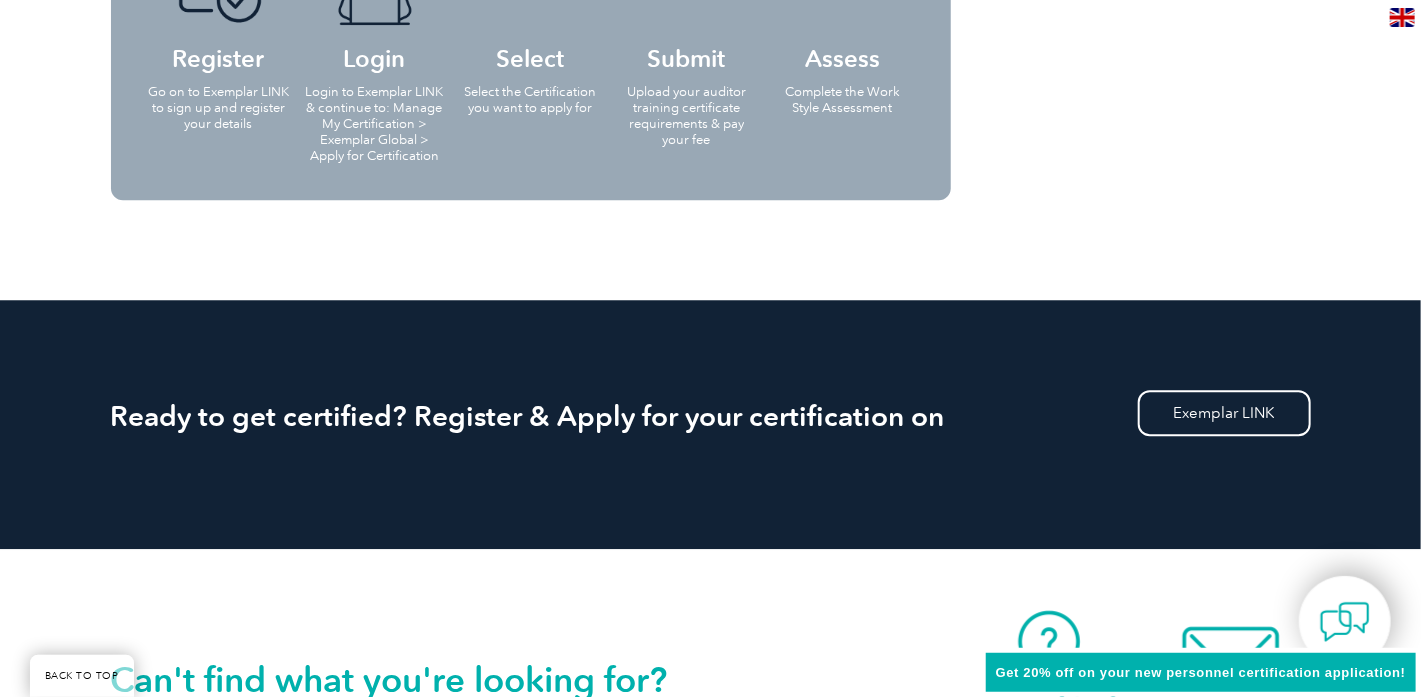 scroll, scrollTop: 2870, scrollLeft: 0, axis: vertical 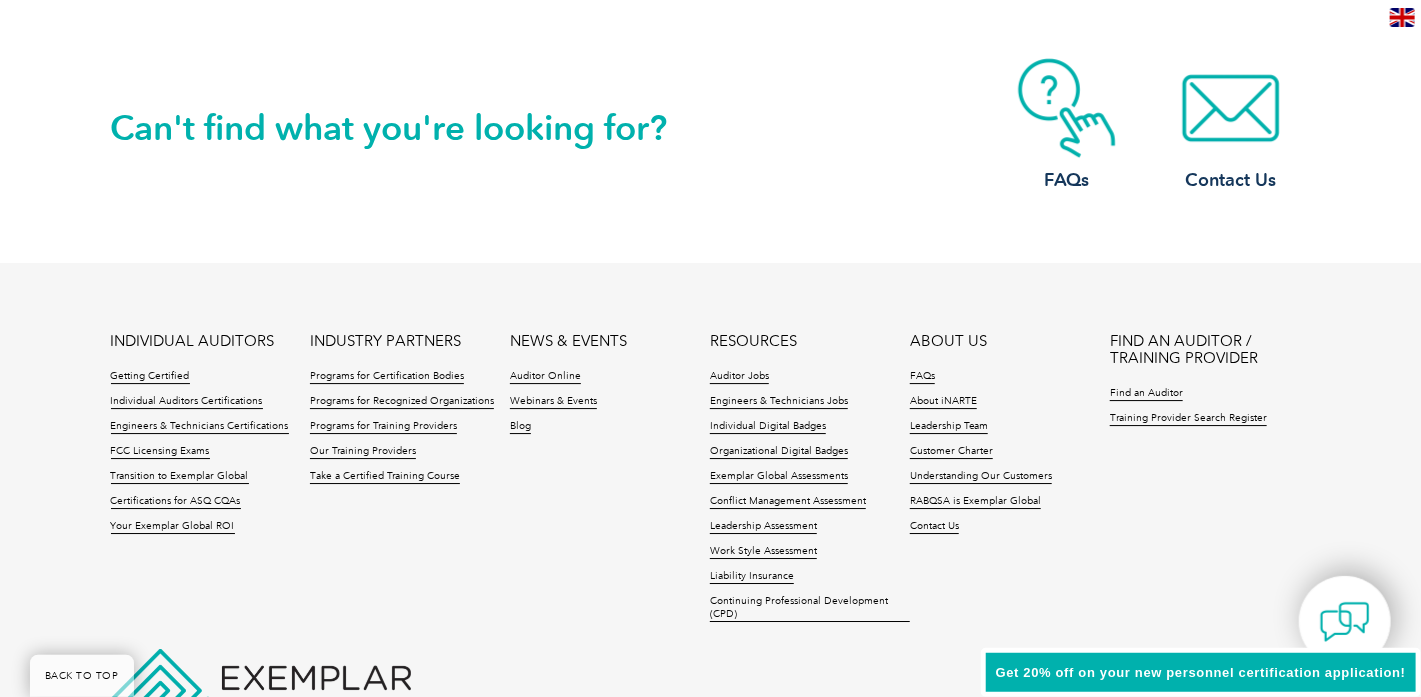 click on "Find an Auditor" at bounding box center (1210, 399) 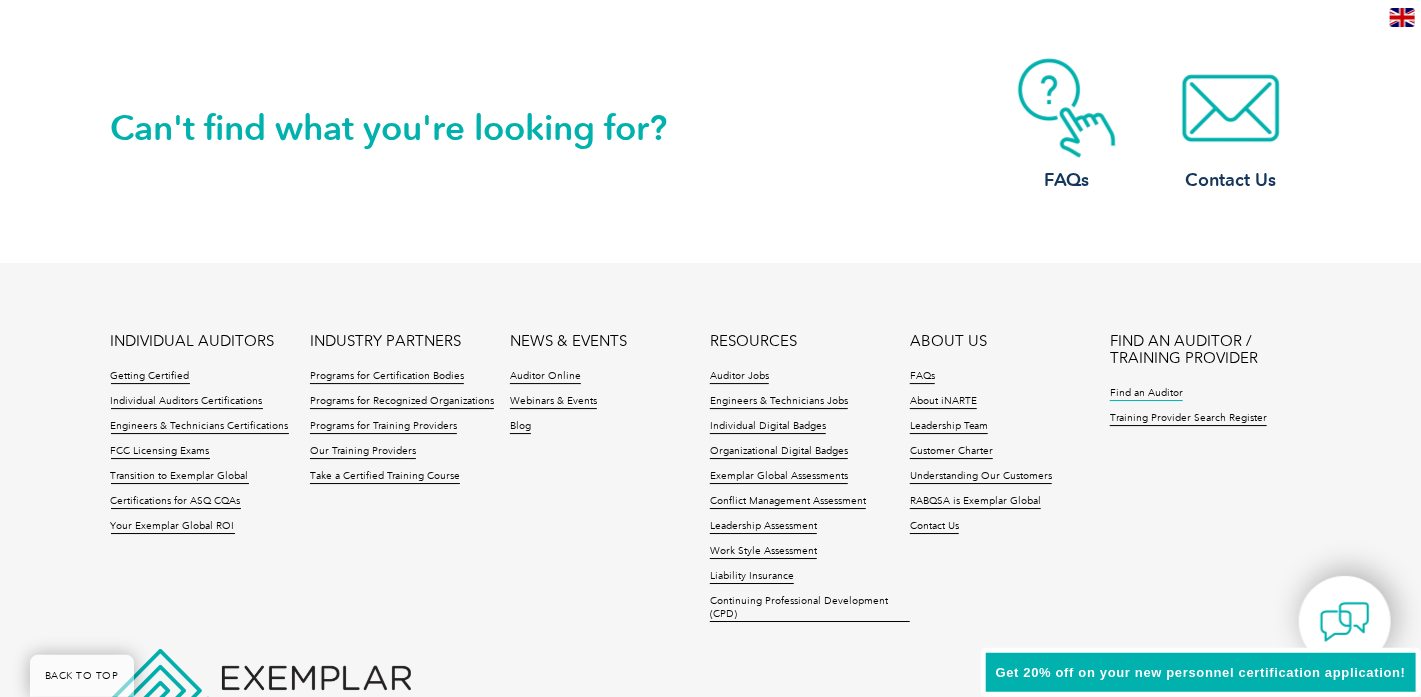 click on "Find an Auditor" at bounding box center [1146, 394] 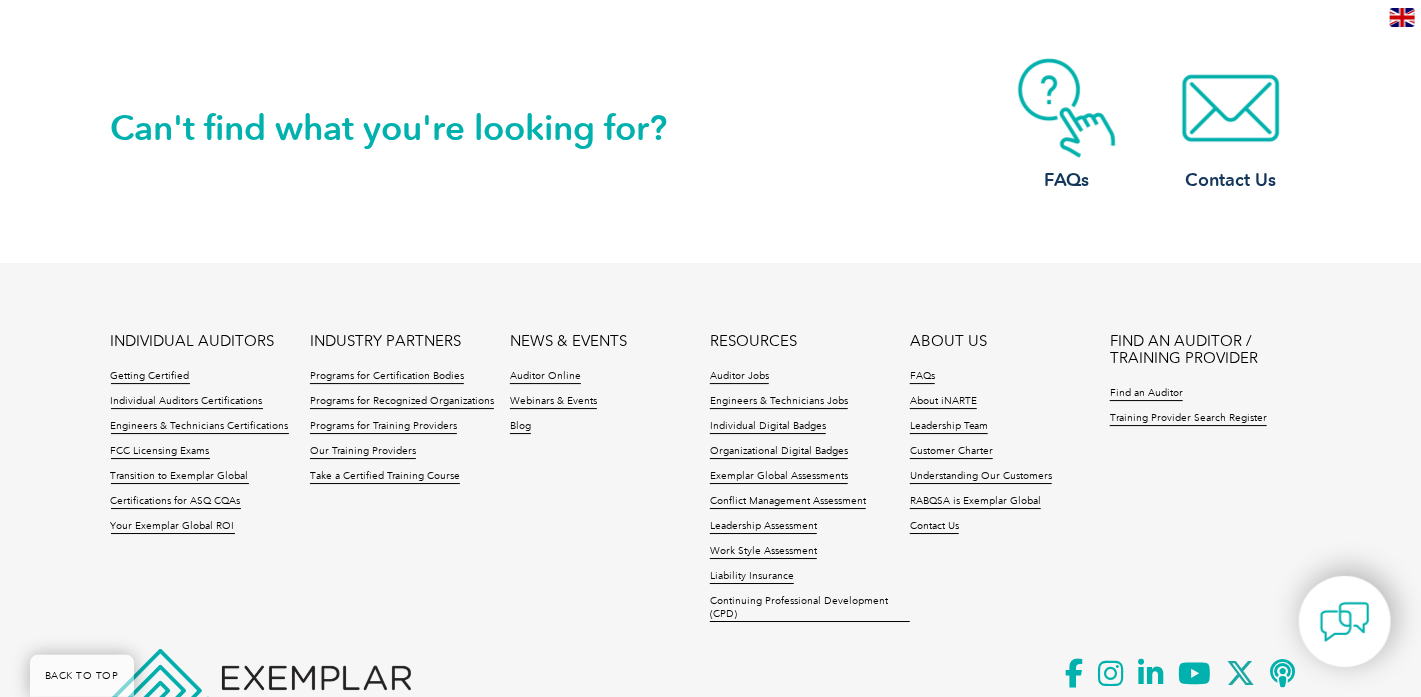 scroll, scrollTop: 2980, scrollLeft: 0, axis: vertical 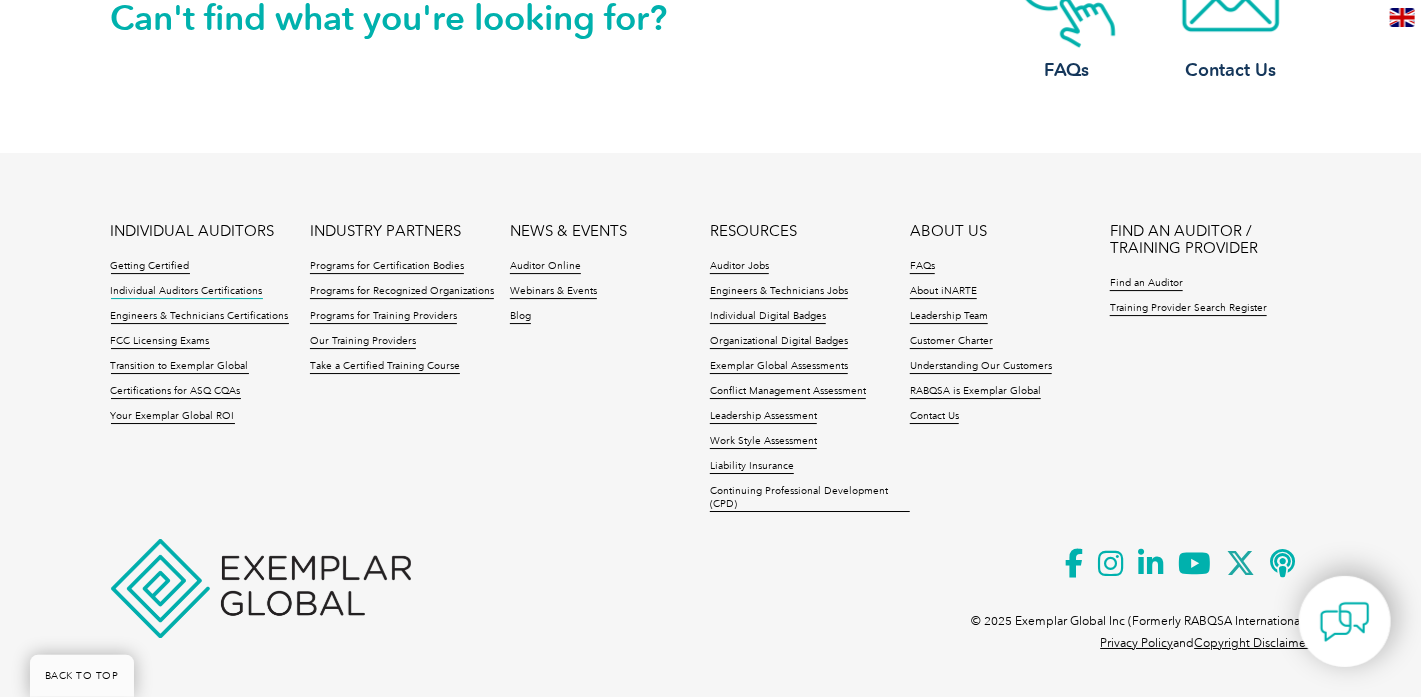 click on "Individual Auditors Certifications" at bounding box center (187, 292) 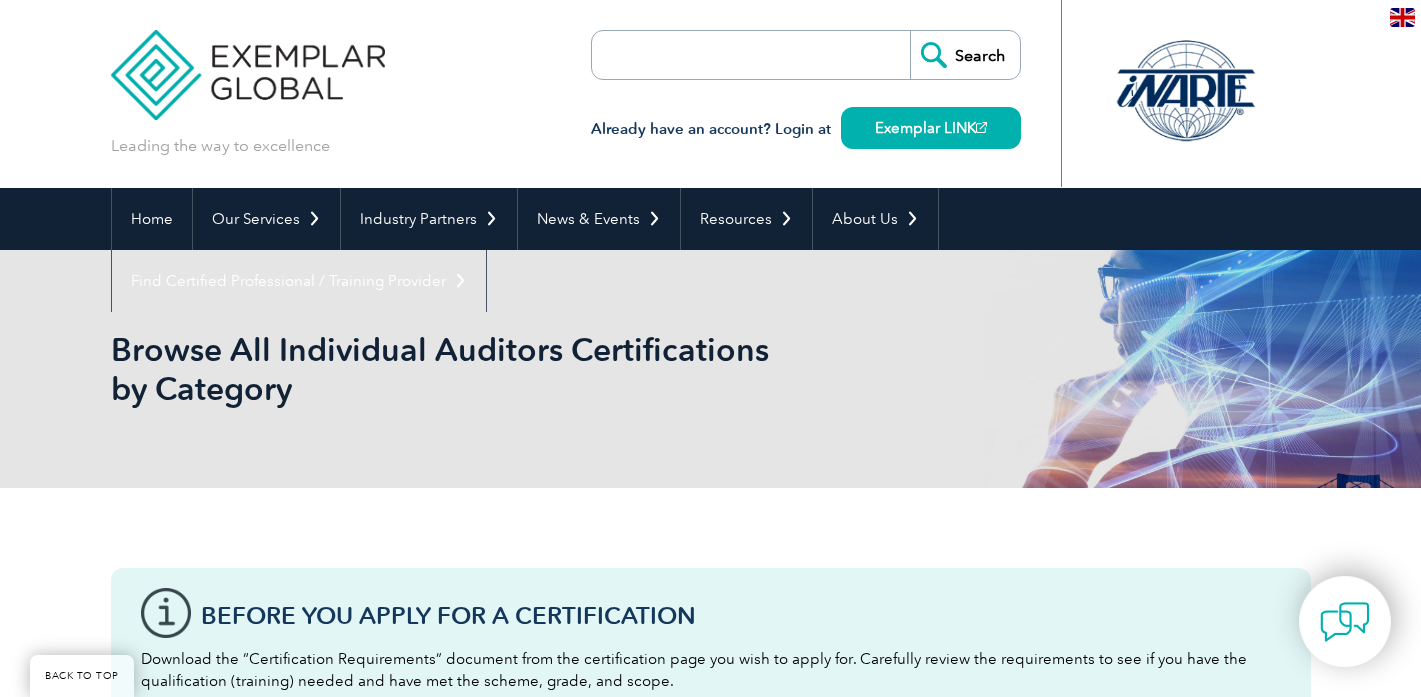 scroll, scrollTop: 662, scrollLeft: 0, axis: vertical 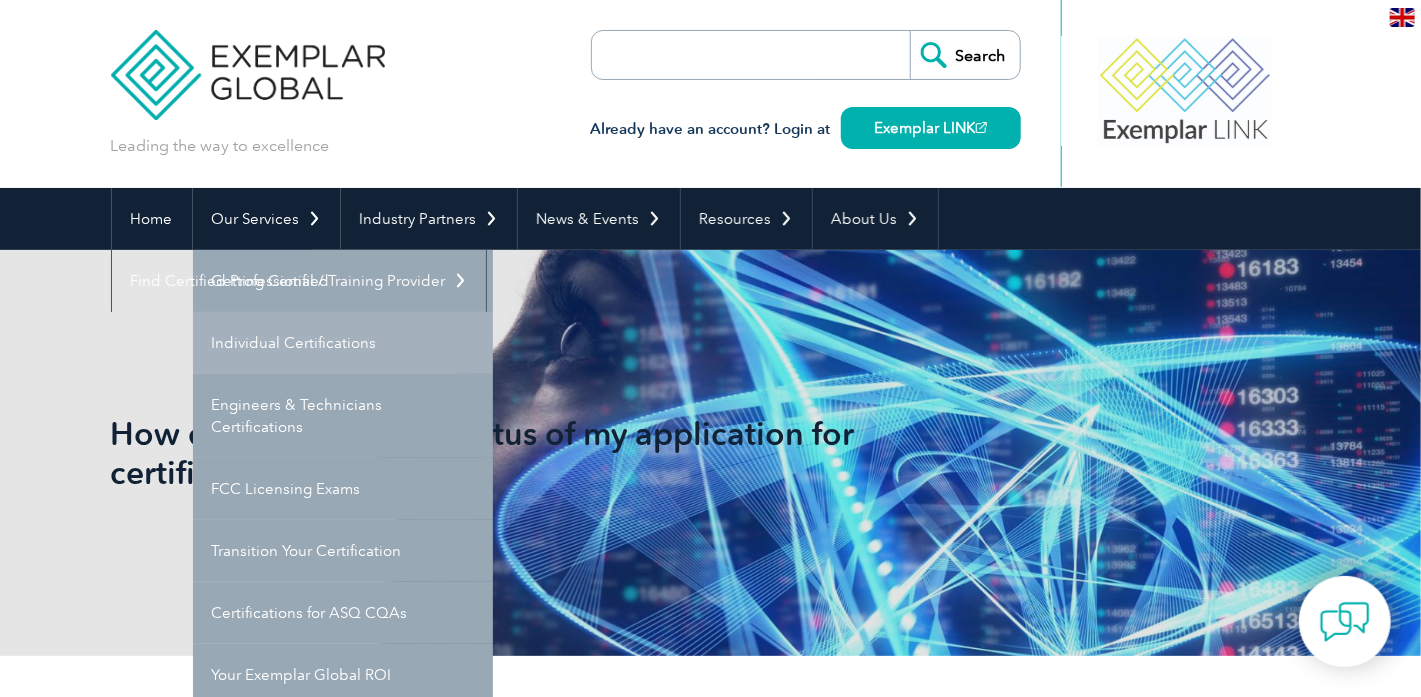 click on "Individual Certifications" at bounding box center [343, 343] 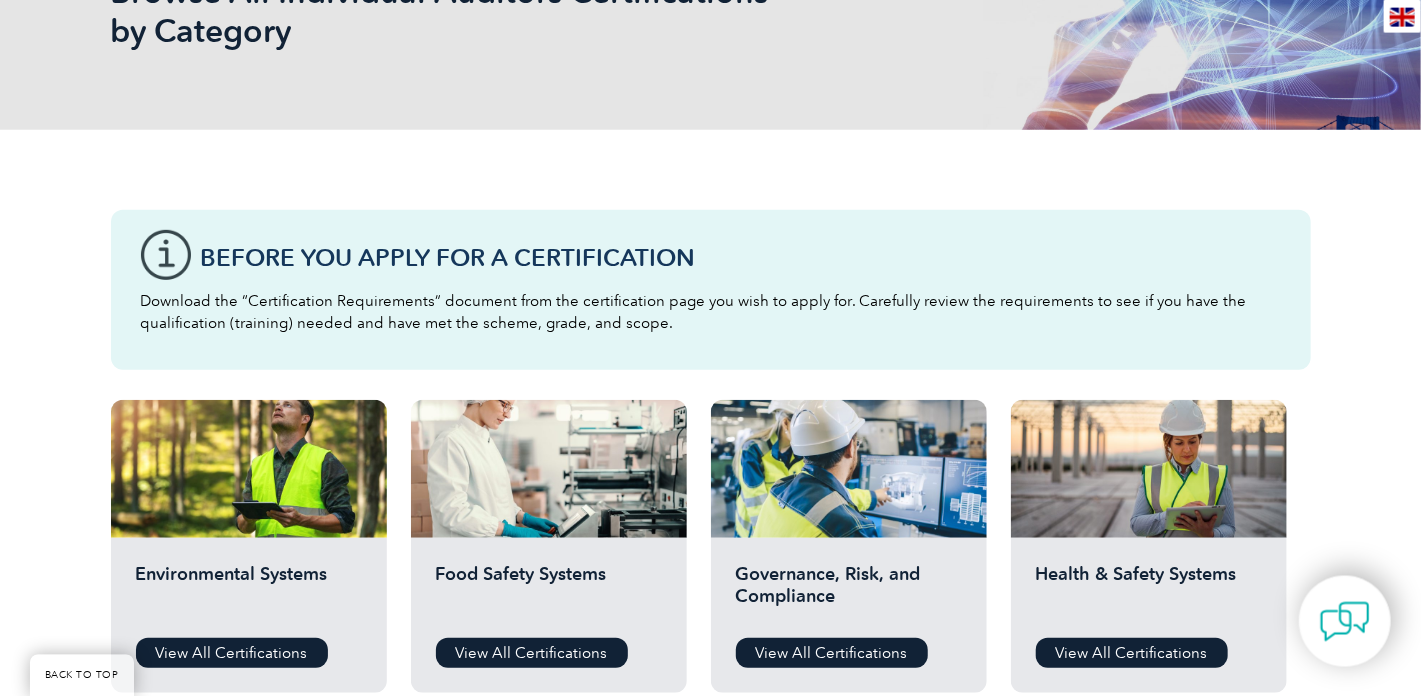 scroll, scrollTop: 331, scrollLeft: 0, axis: vertical 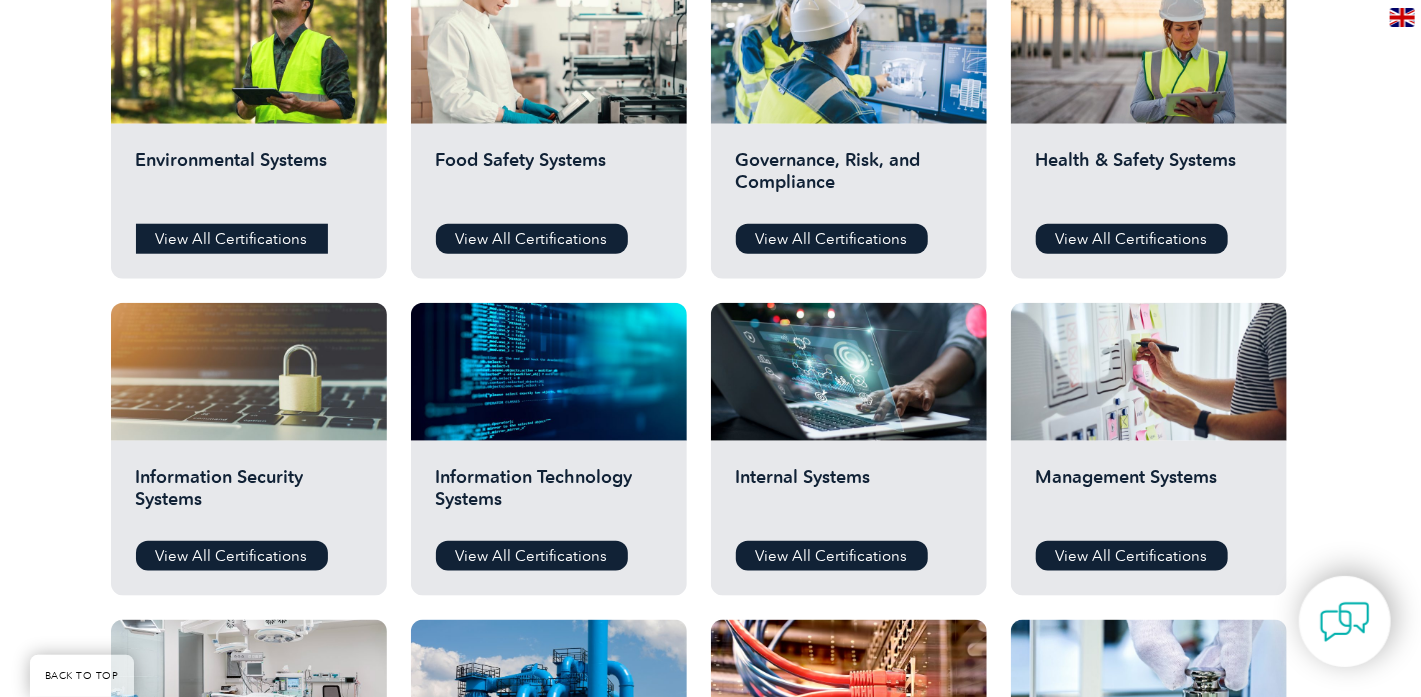 click on "View All Certifications" at bounding box center [232, 239] 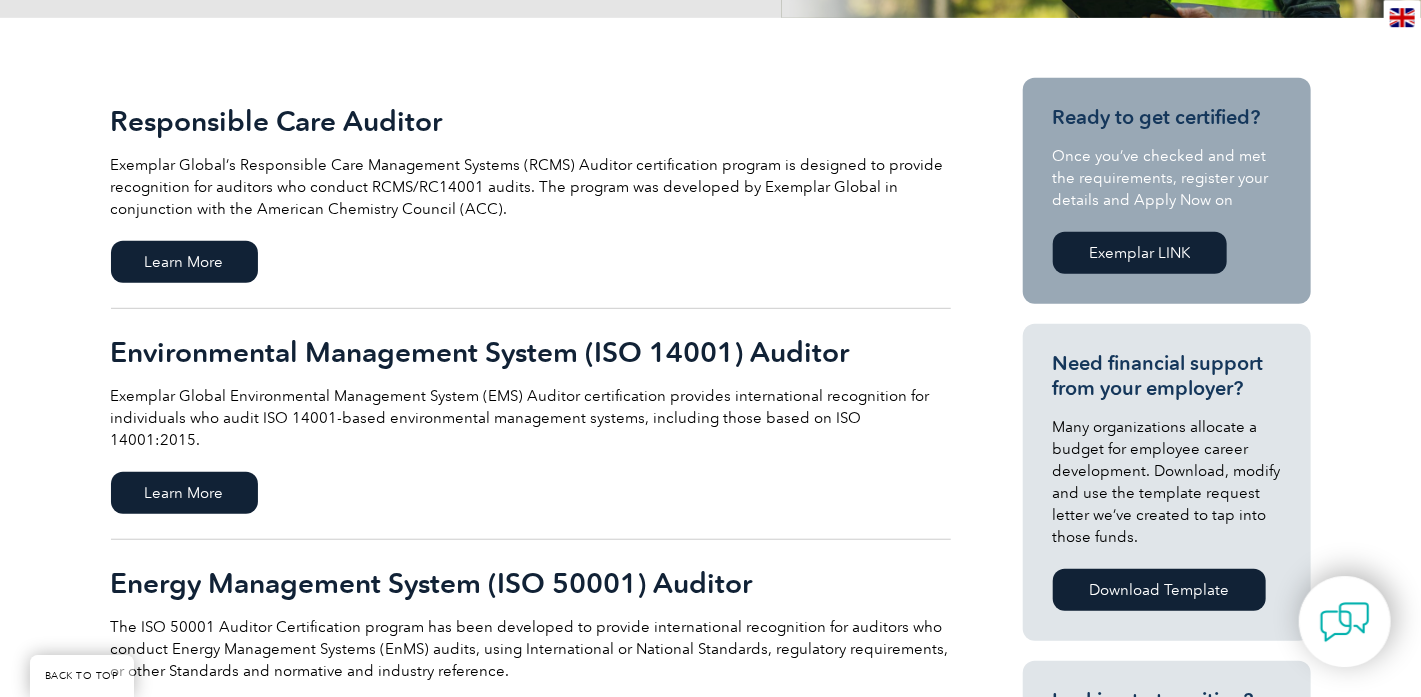 scroll, scrollTop: 0, scrollLeft: 0, axis: both 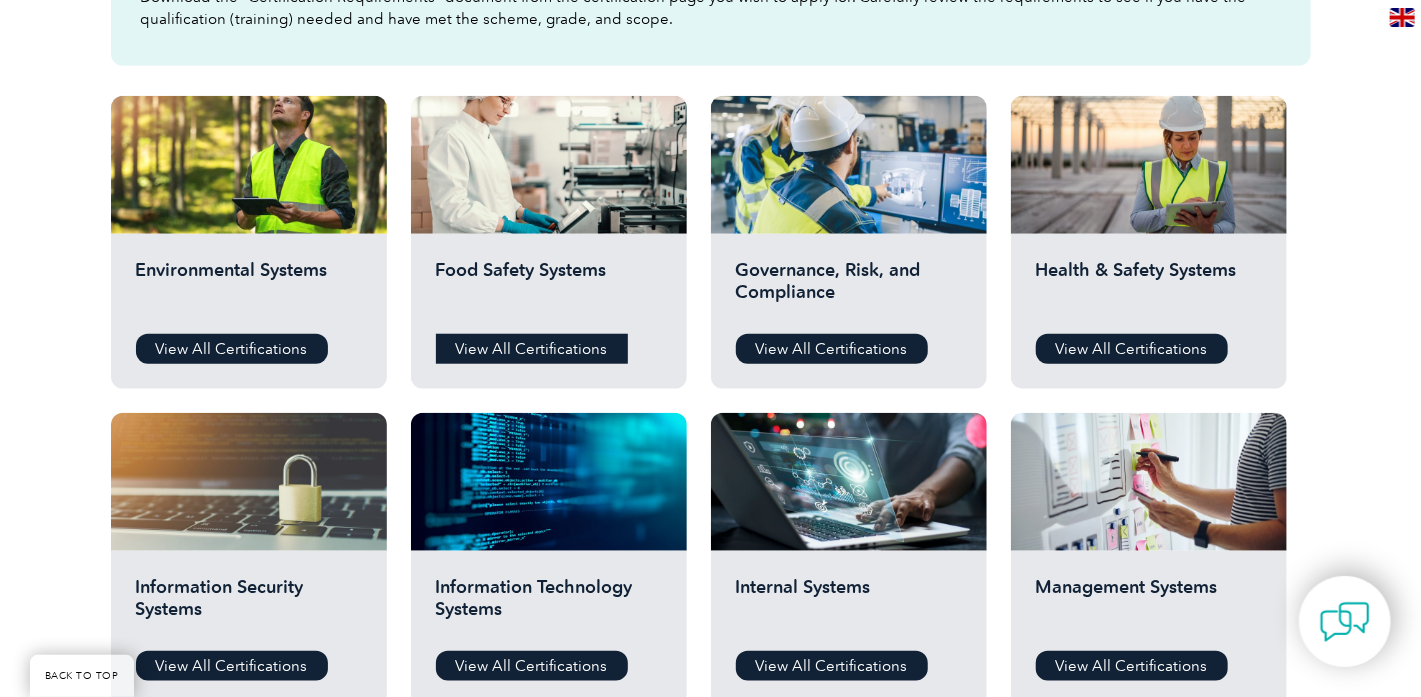 click on "View All Certifications" at bounding box center [532, 349] 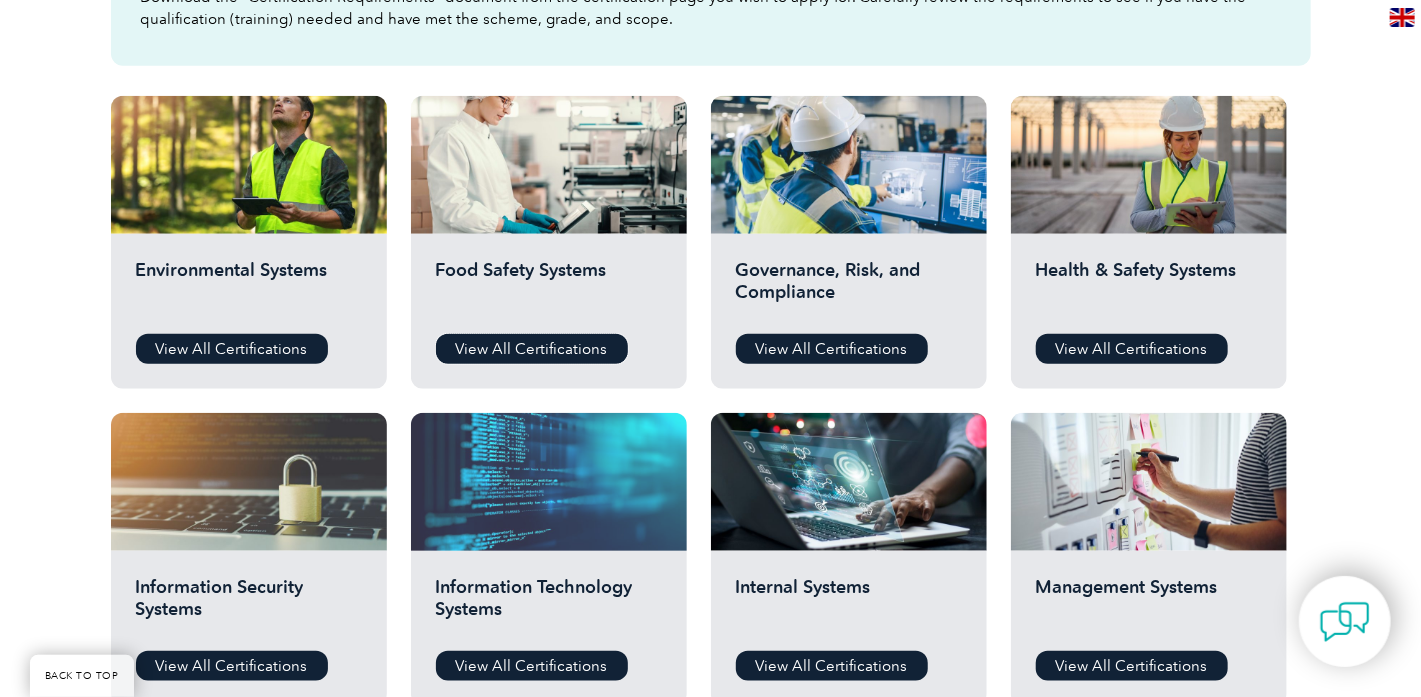 scroll, scrollTop: 688, scrollLeft: 0, axis: vertical 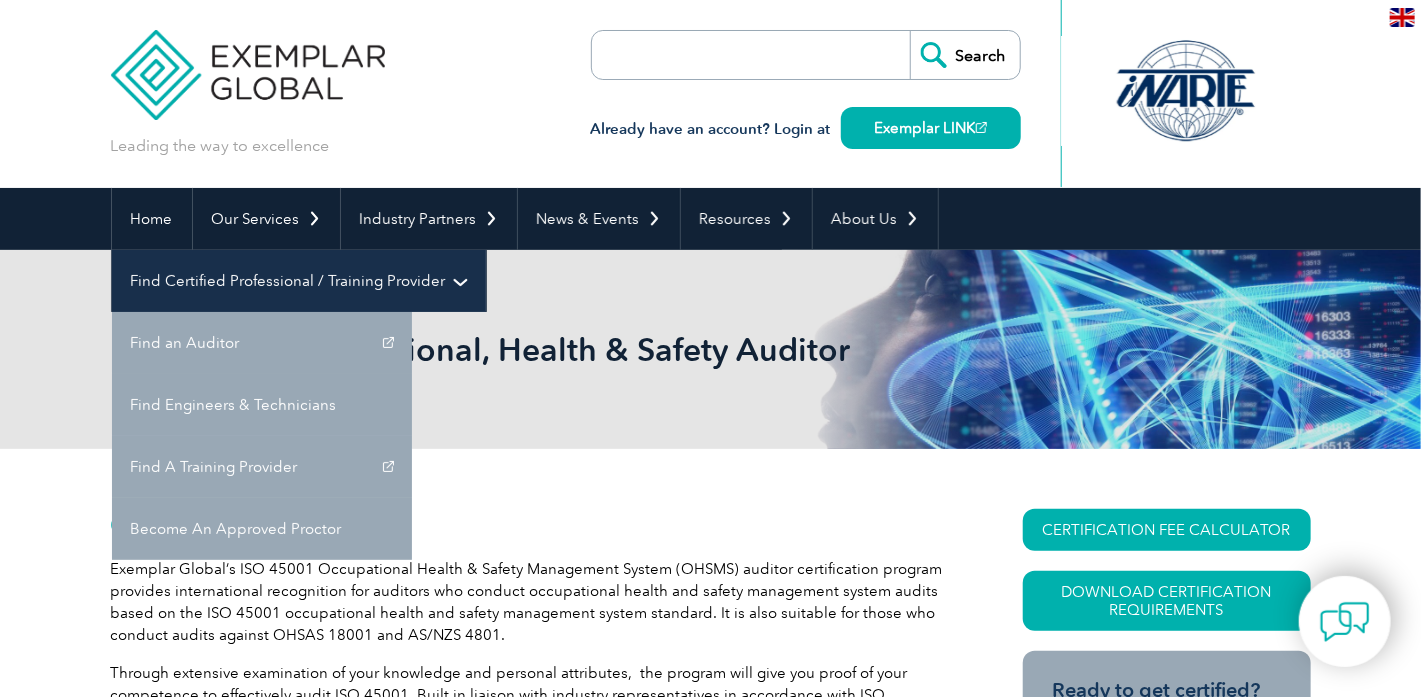 click on "Find Certified Professional / Training Provider" at bounding box center [299, 281] 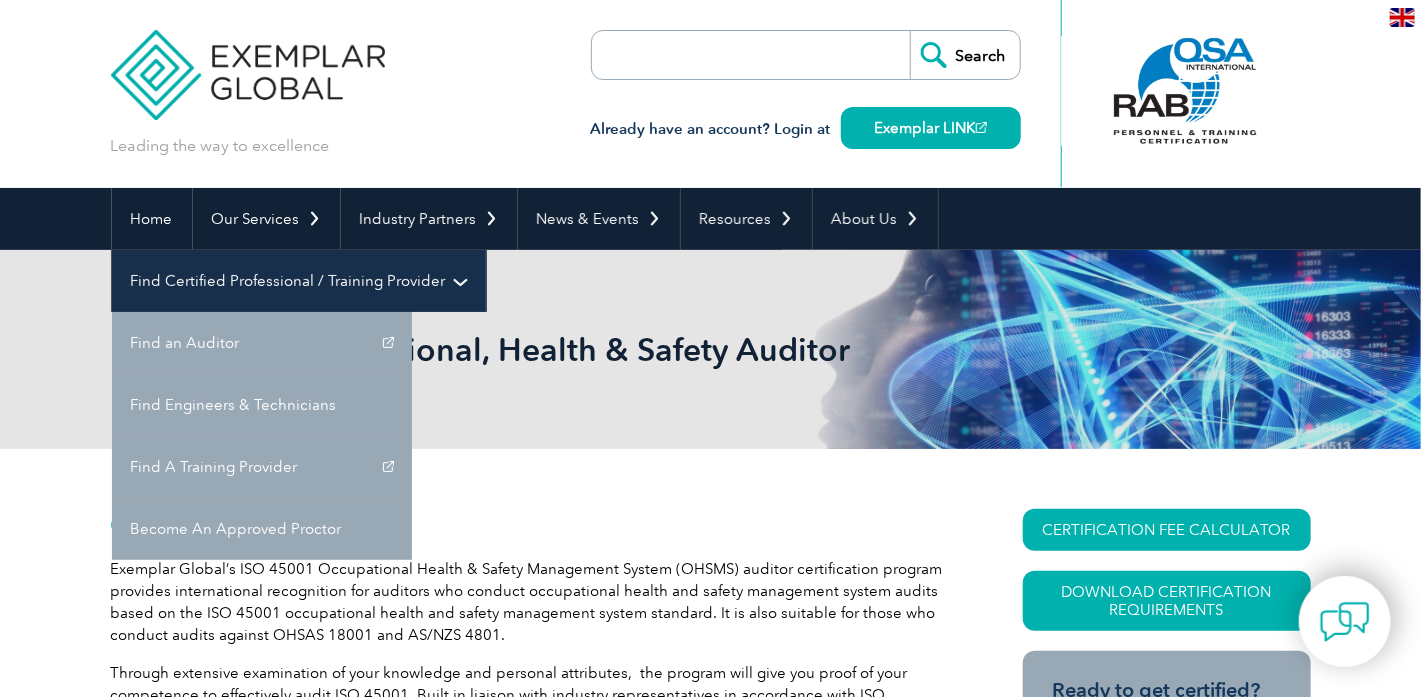 click on "Find Certified Professional / Training Provider" at bounding box center (299, 281) 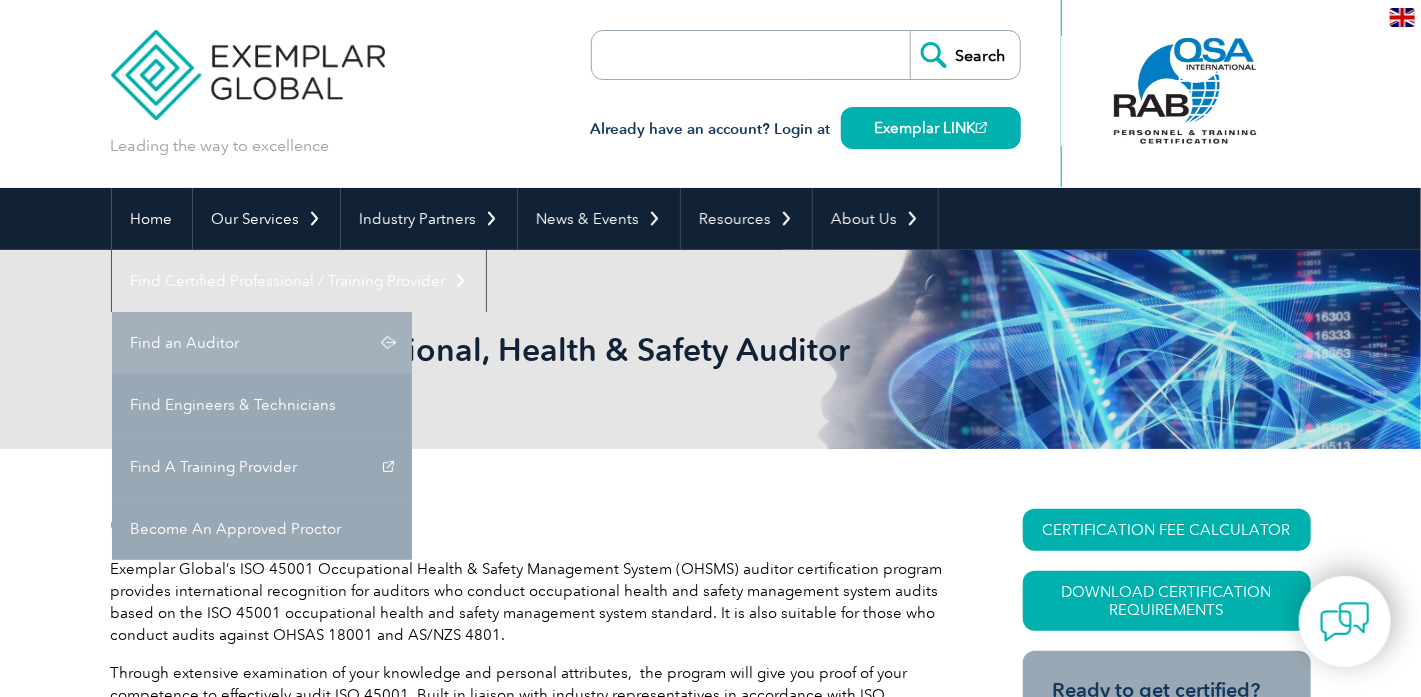 click on "Find an Auditor" at bounding box center (262, 343) 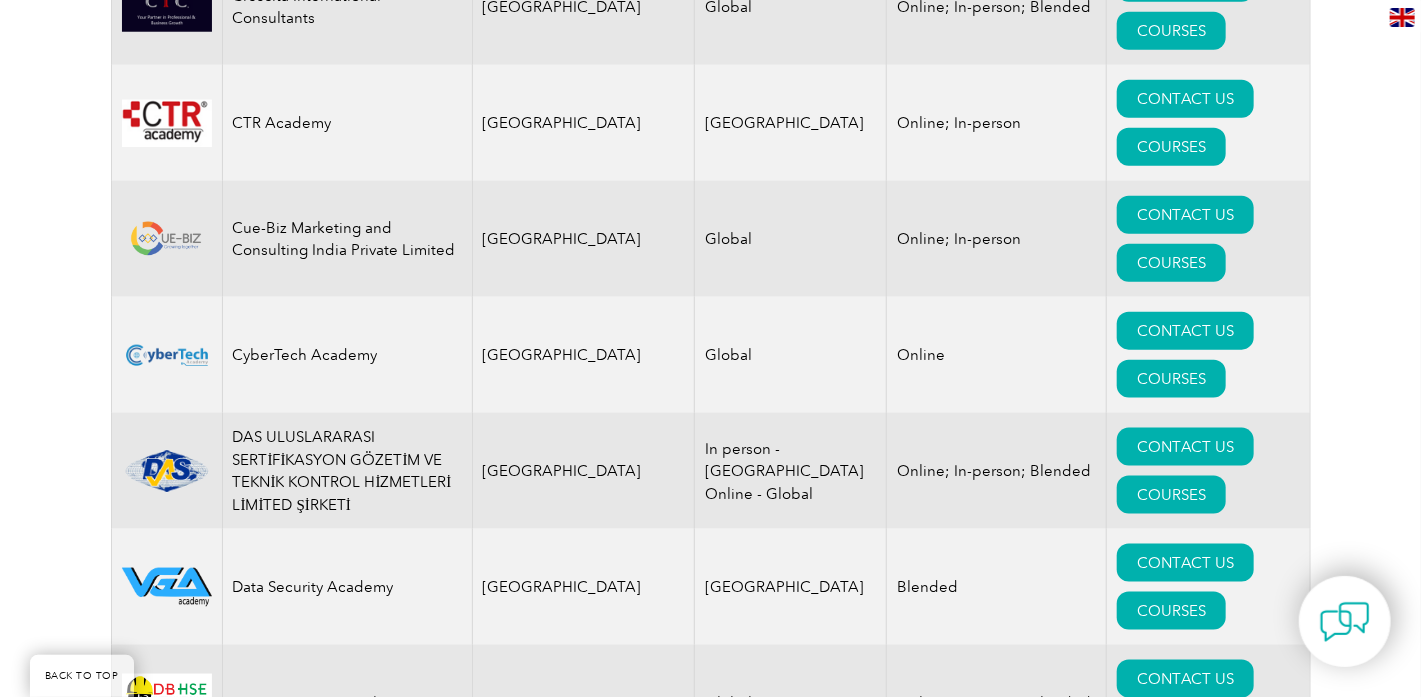 scroll, scrollTop: 8942, scrollLeft: 0, axis: vertical 